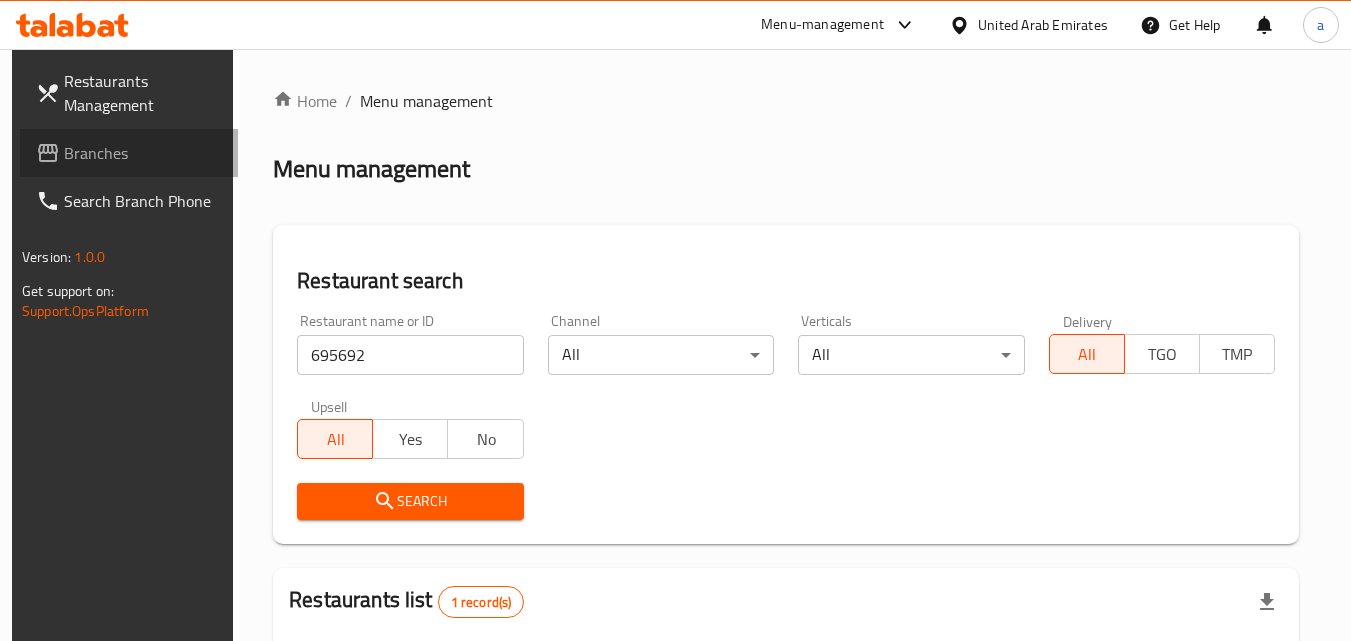 click on "Branches" at bounding box center (143, 153) 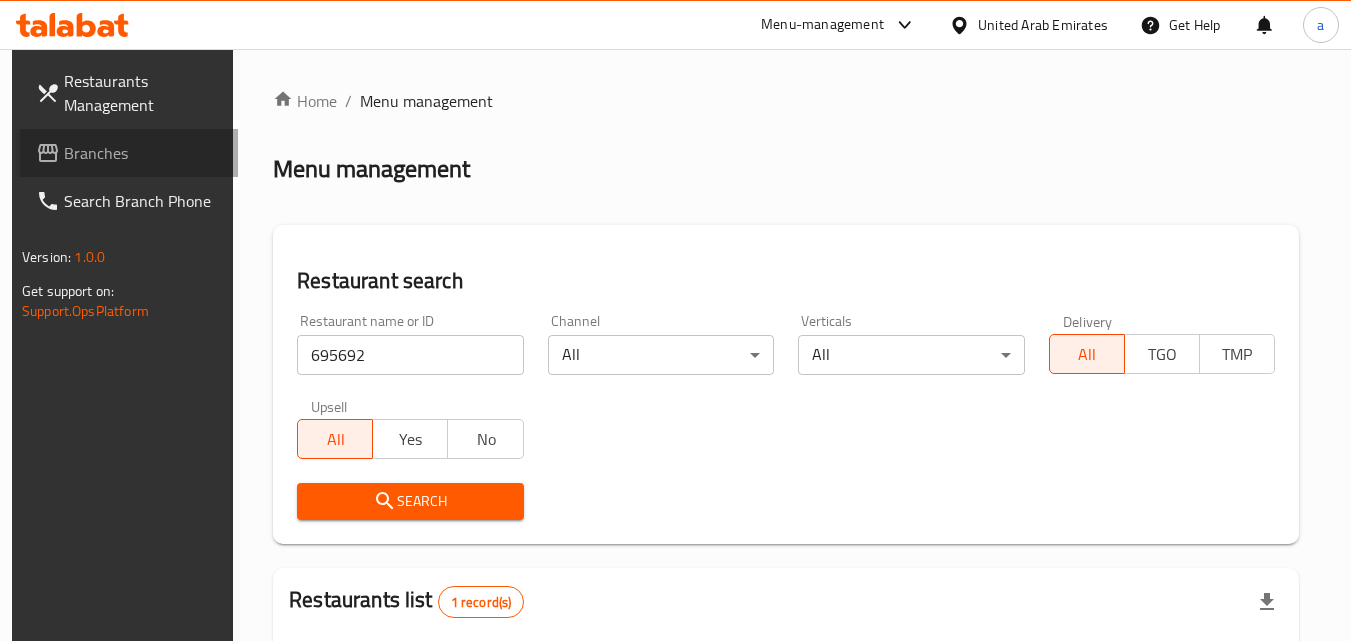 scroll, scrollTop: 251, scrollLeft: 0, axis: vertical 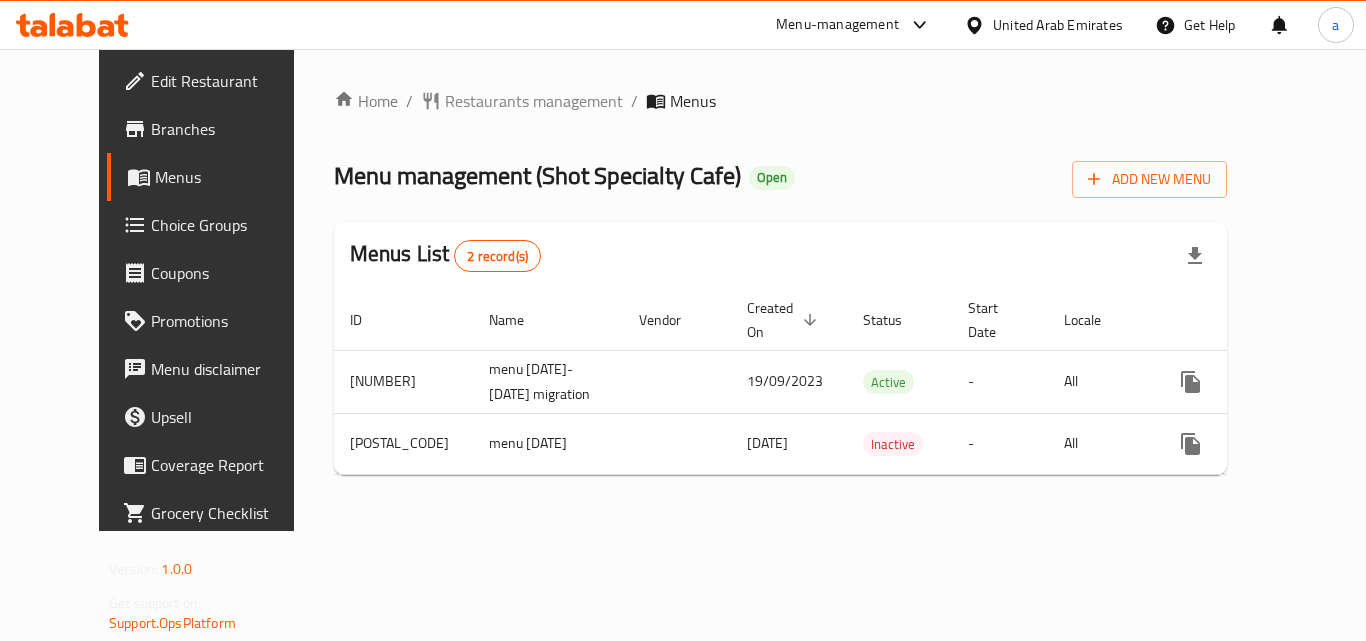 click on "Restaurants management" at bounding box center [534, 101] 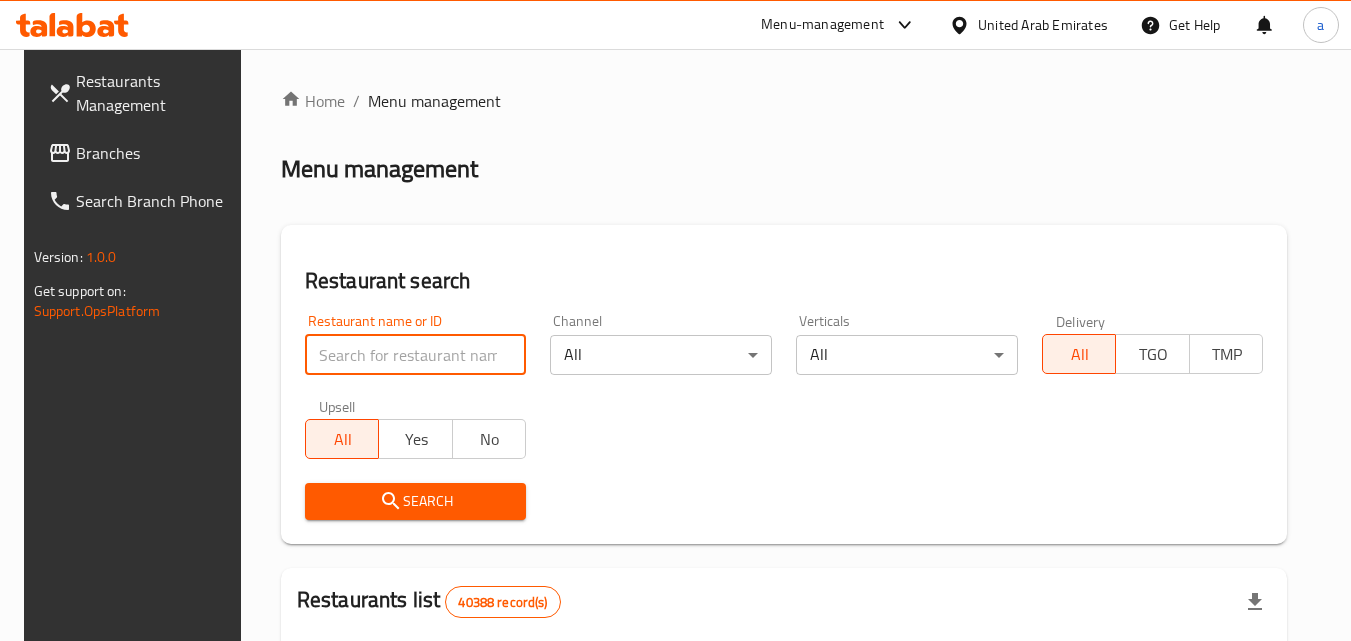 click at bounding box center [416, 355] 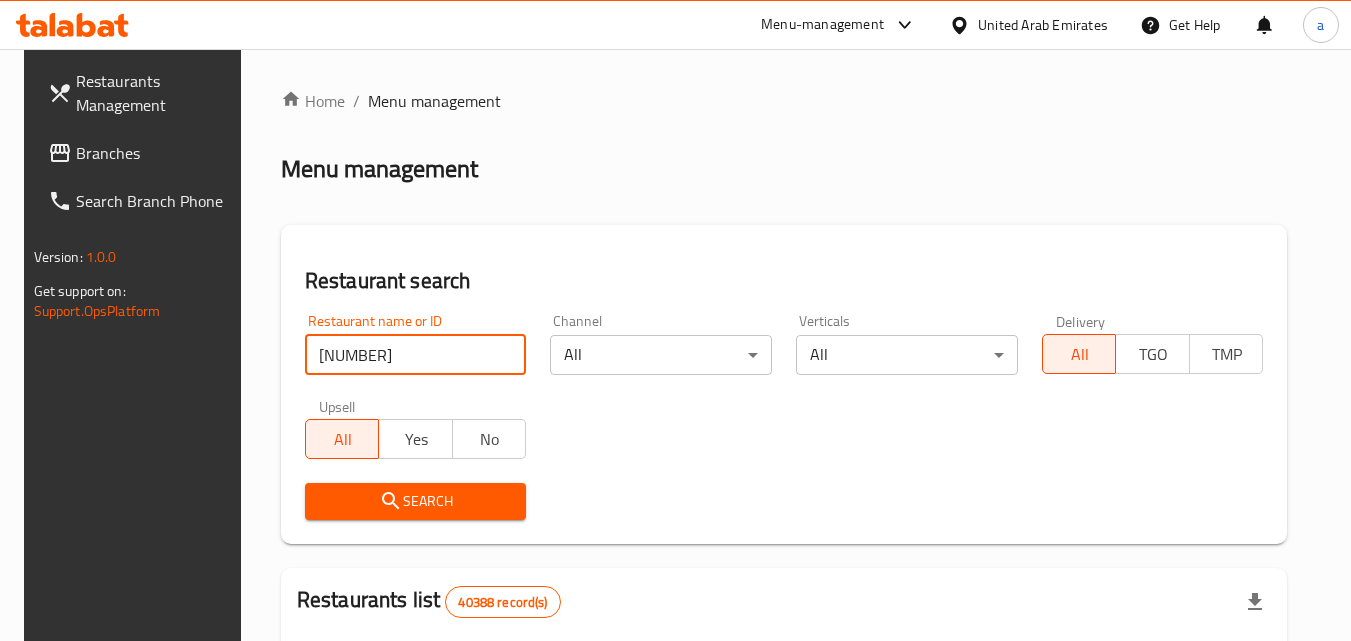 type on "[NUMBER]" 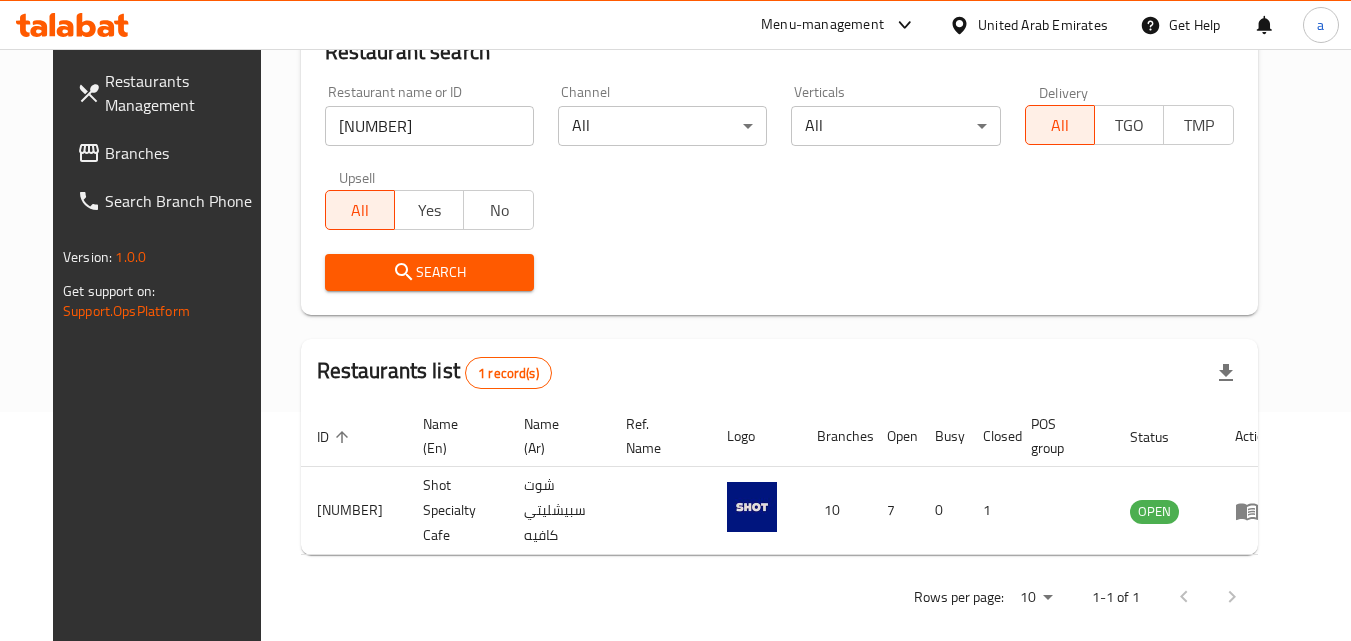 scroll, scrollTop: 234, scrollLeft: 0, axis: vertical 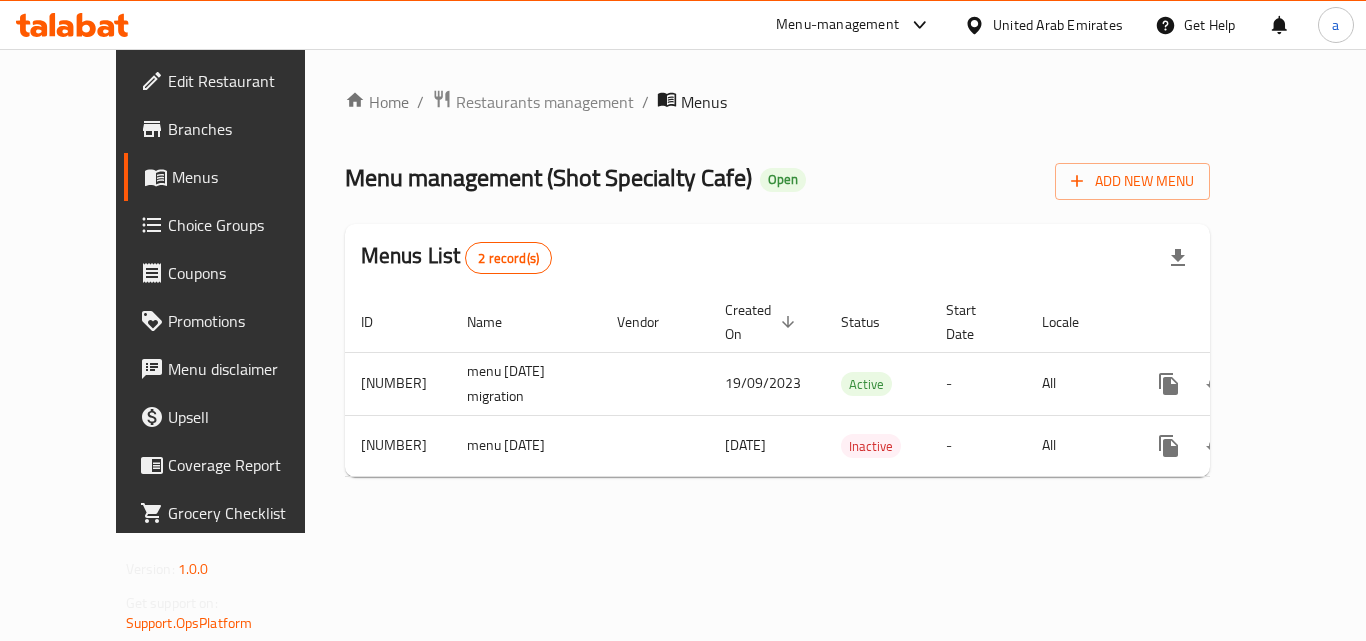 click on "Menus List   2 record(s)" at bounding box center [778, 258] 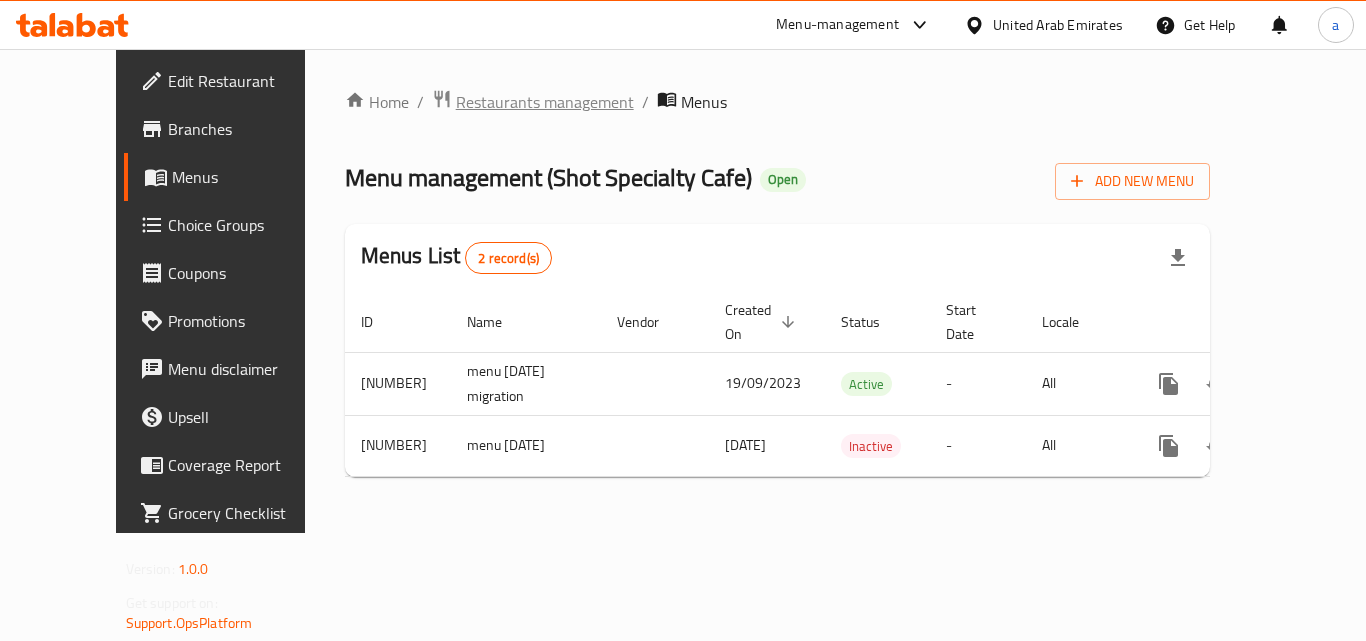 click on "Restaurants management" at bounding box center [545, 102] 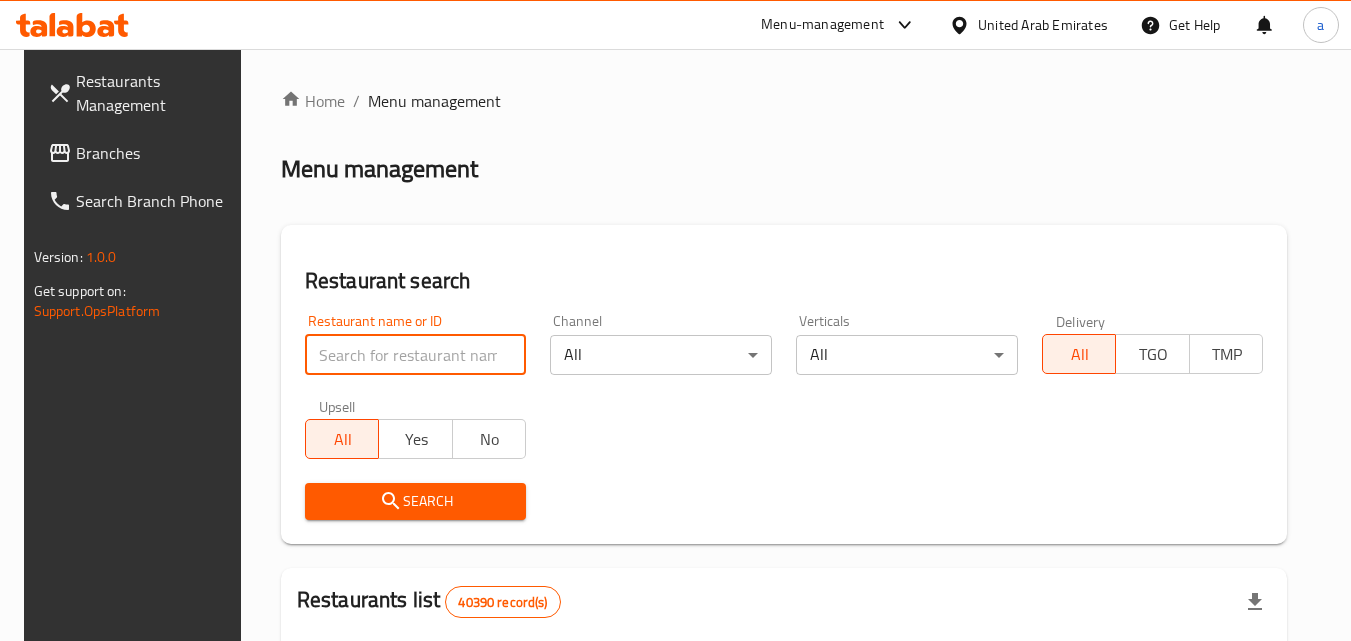click at bounding box center (416, 355) 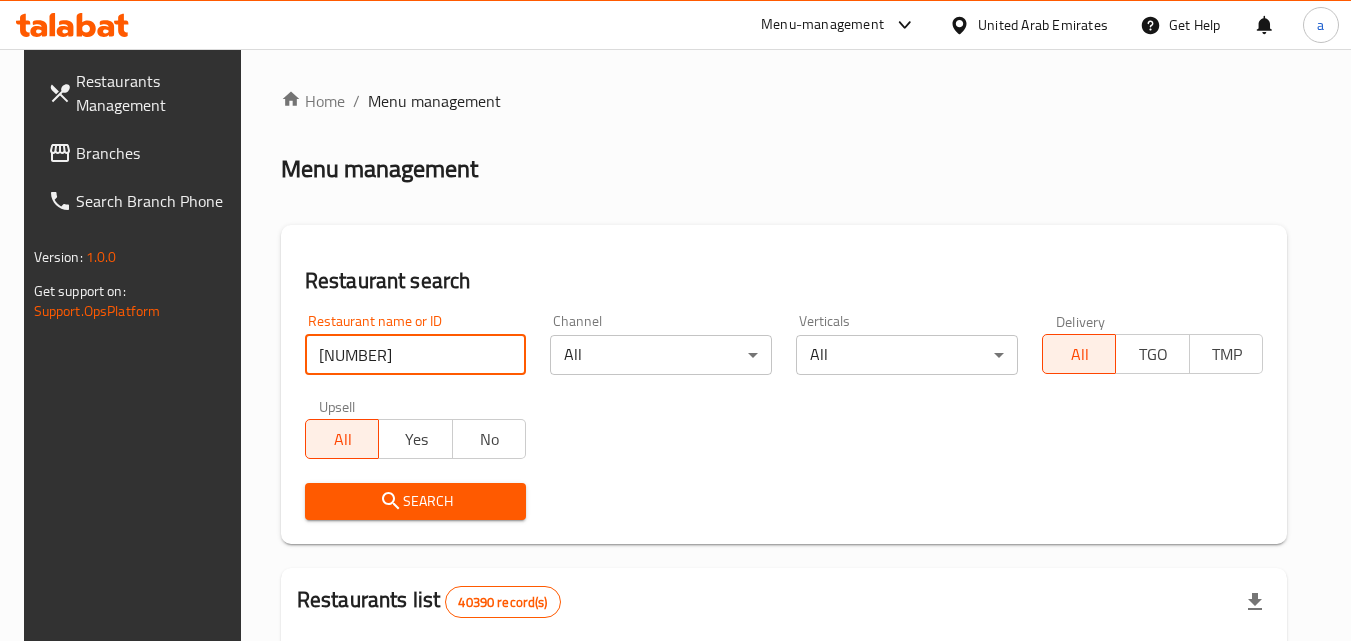 type on "660472" 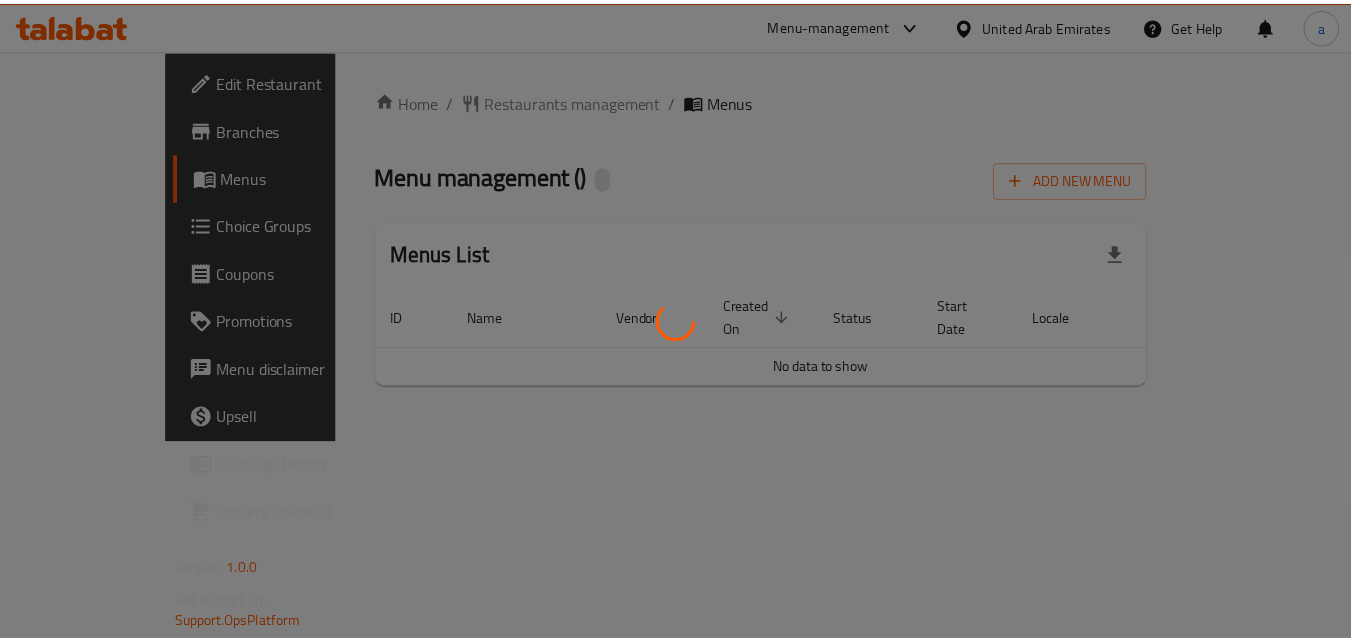 scroll, scrollTop: 0, scrollLeft: 0, axis: both 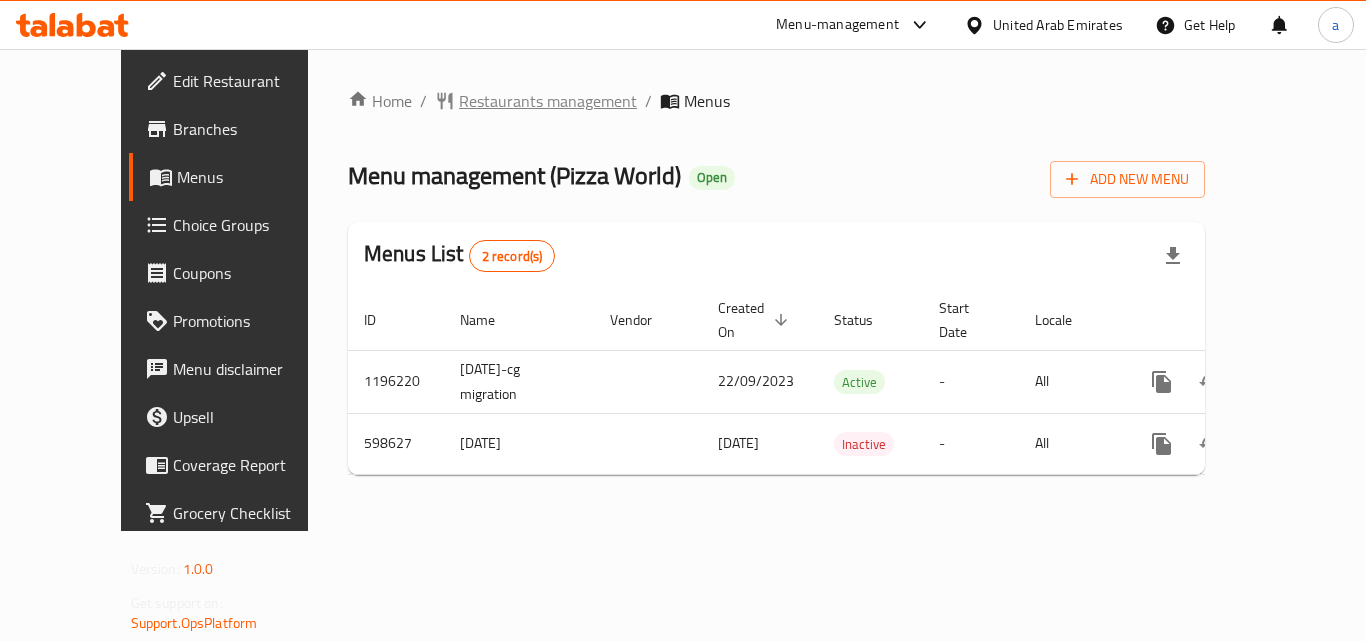 click on "Restaurants management" at bounding box center [548, 101] 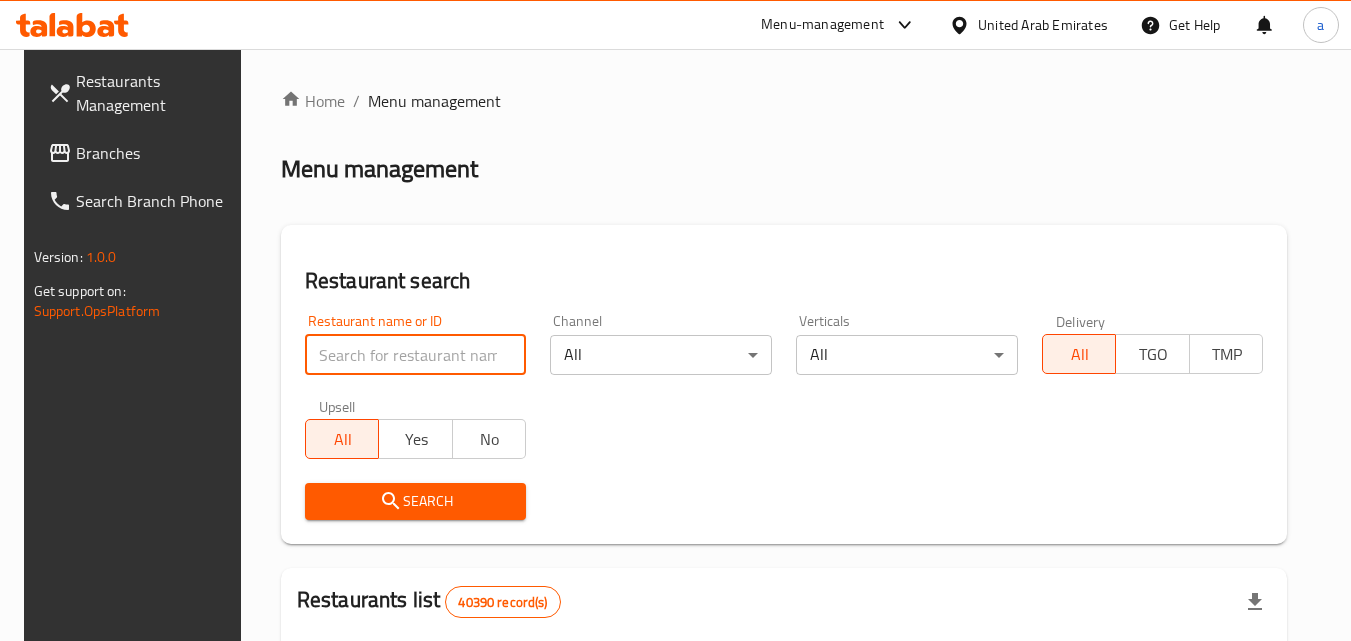 click at bounding box center [416, 355] 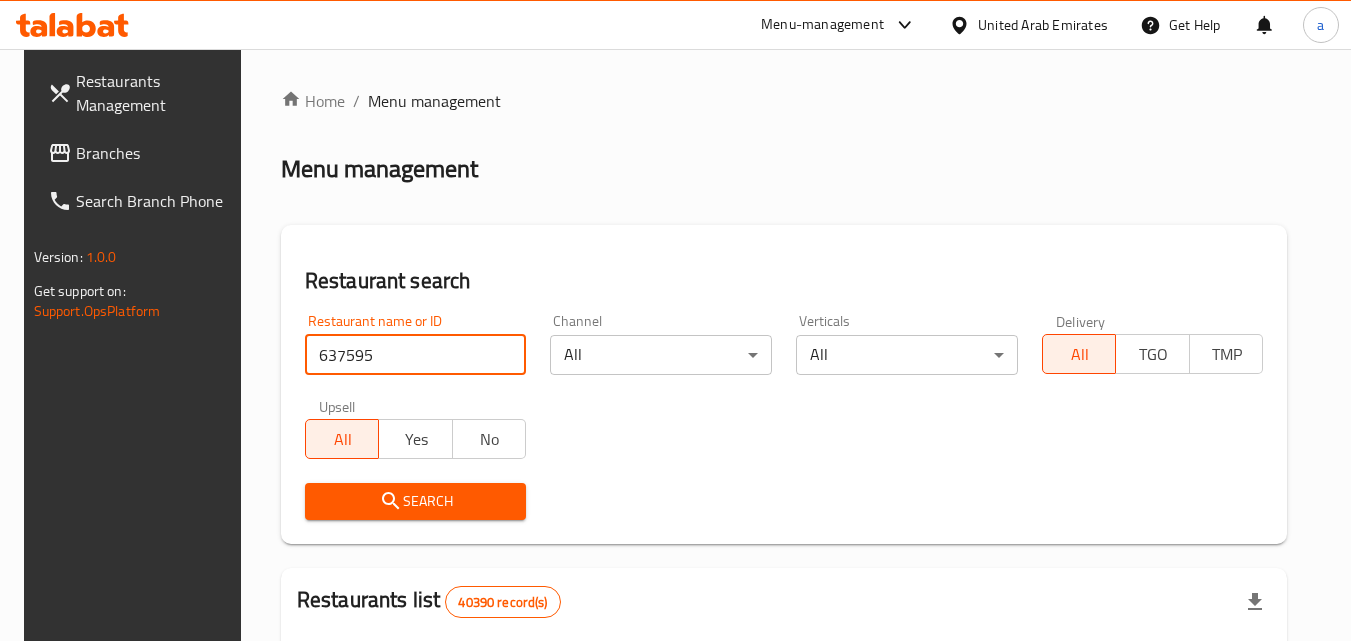 type on "637595" 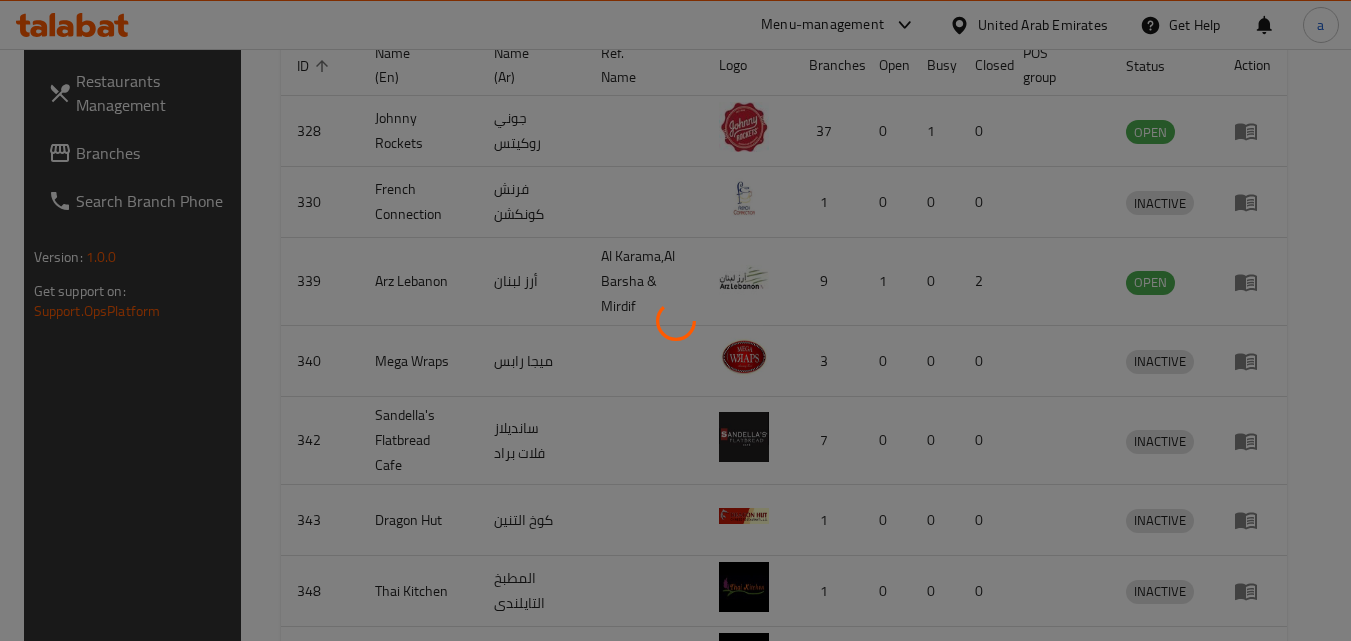 scroll, scrollTop: 234, scrollLeft: 0, axis: vertical 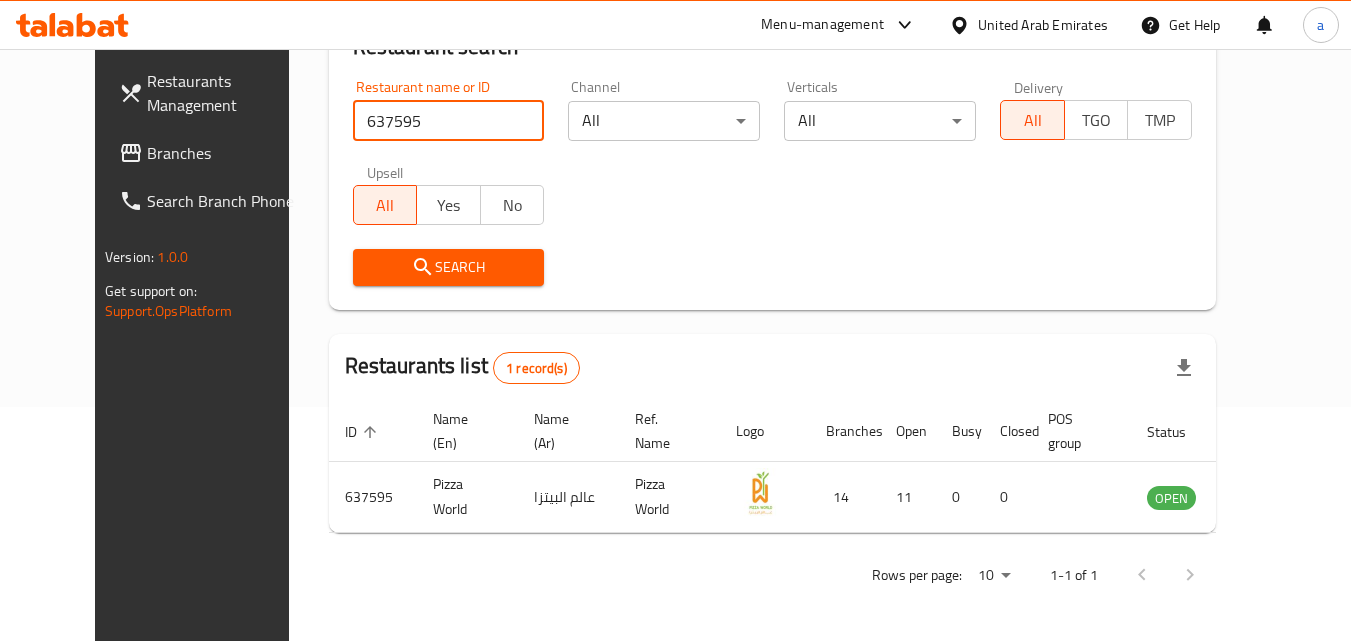 click on "Branches" at bounding box center [226, 153] 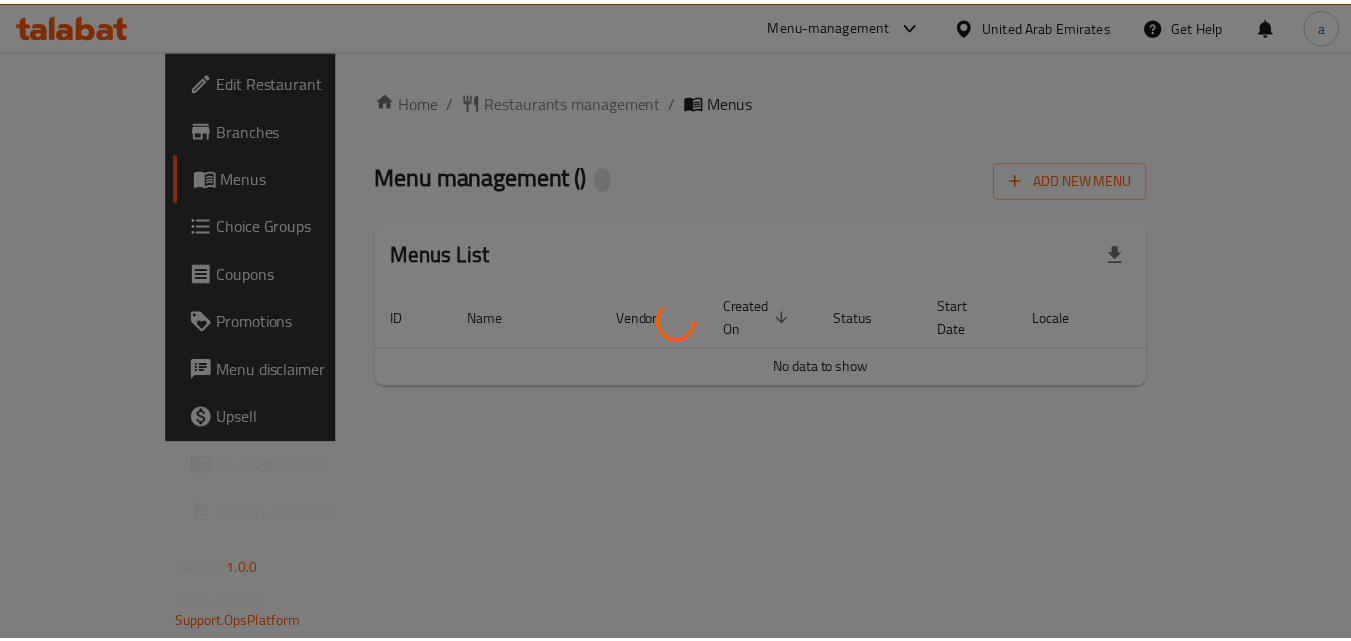 scroll, scrollTop: 0, scrollLeft: 0, axis: both 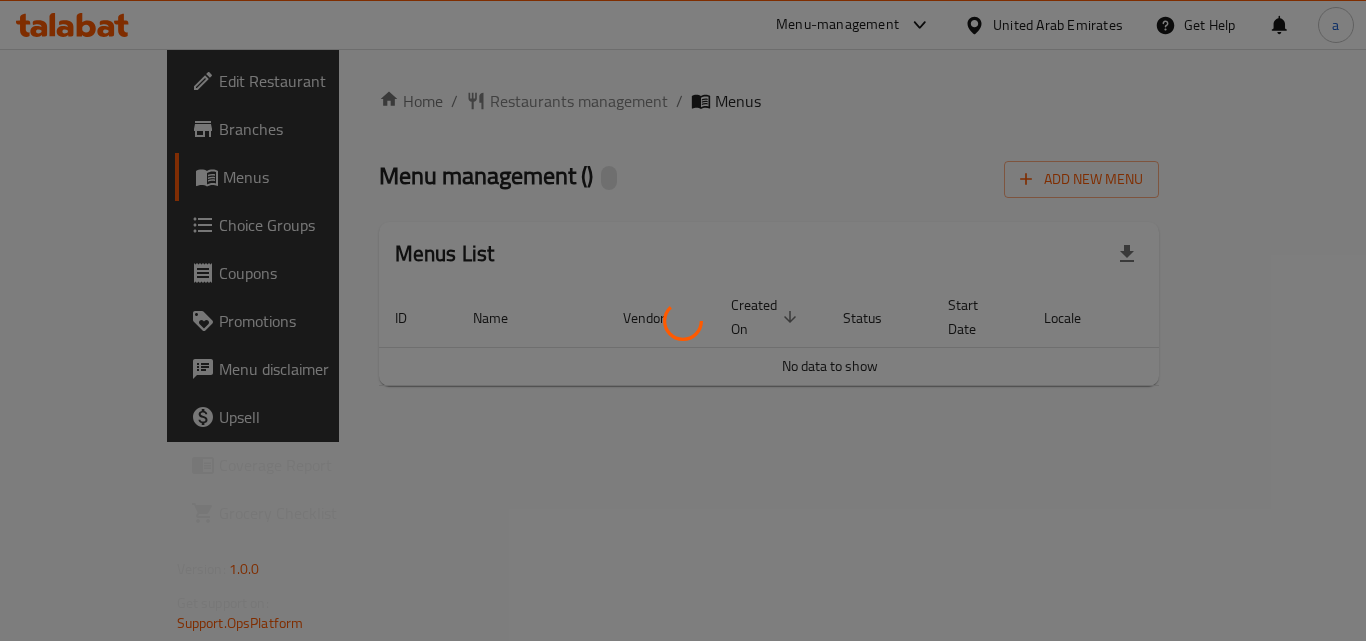 click at bounding box center (683, 320) 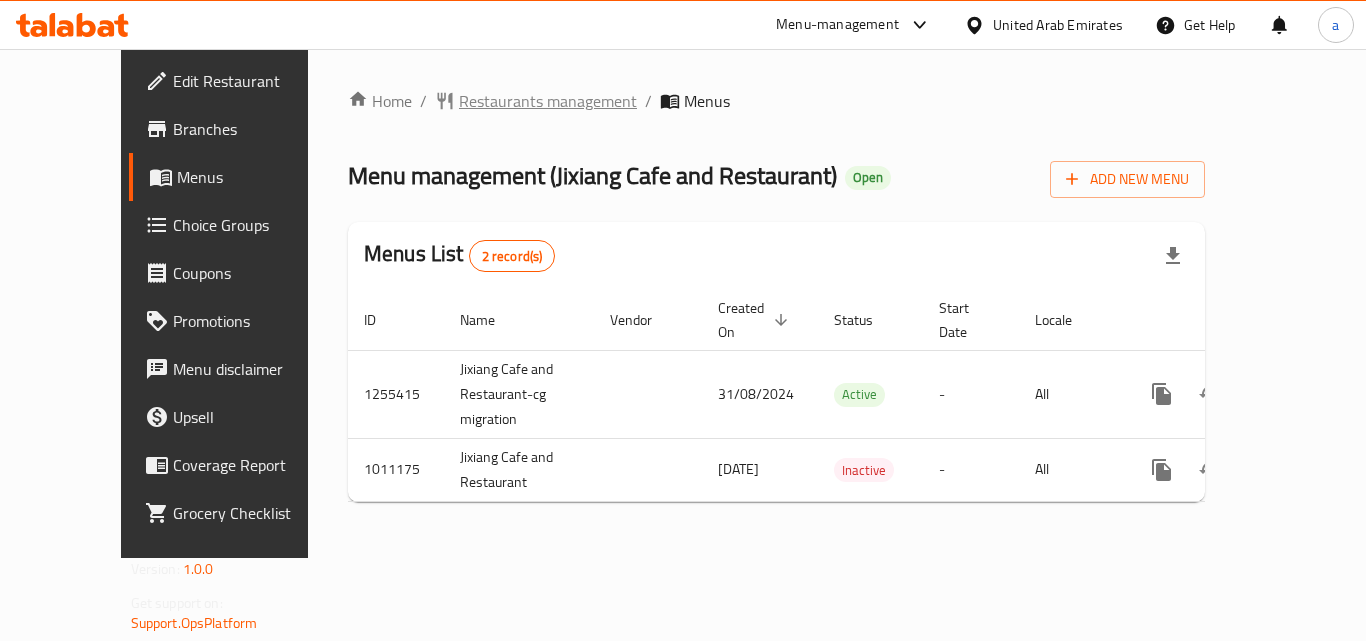 click on "Restaurants management" at bounding box center (548, 101) 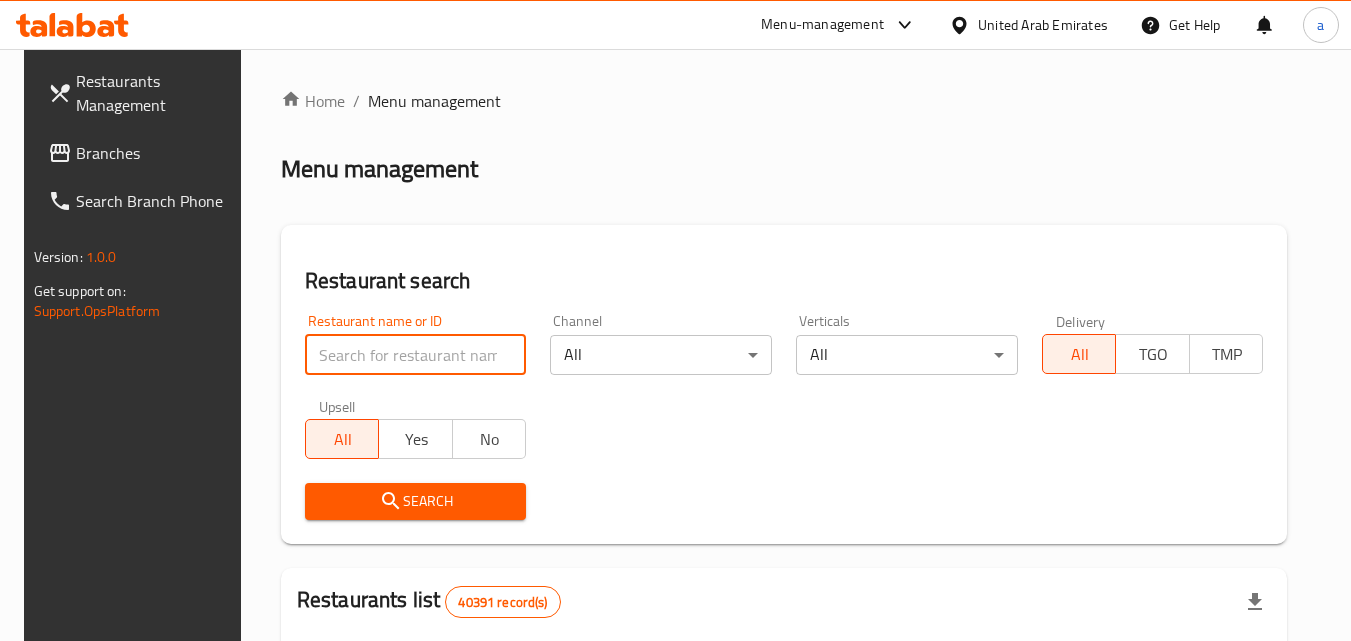 click at bounding box center (416, 355) 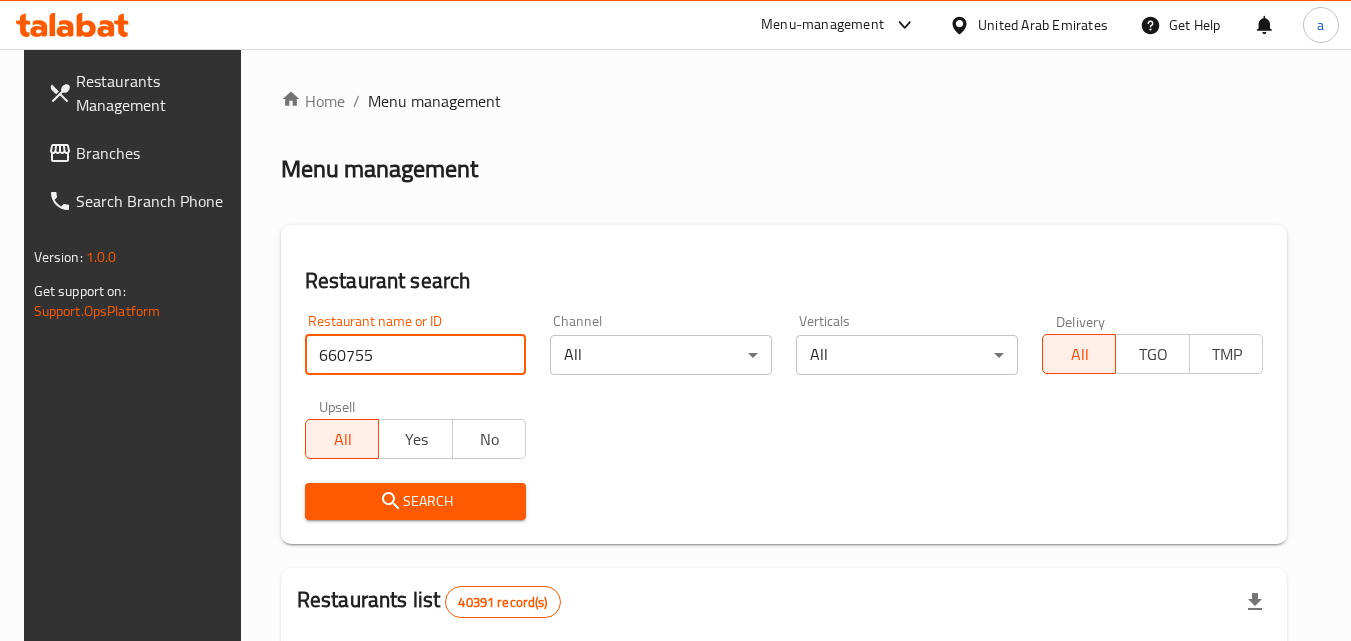 click on "Search" at bounding box center (416, 501) 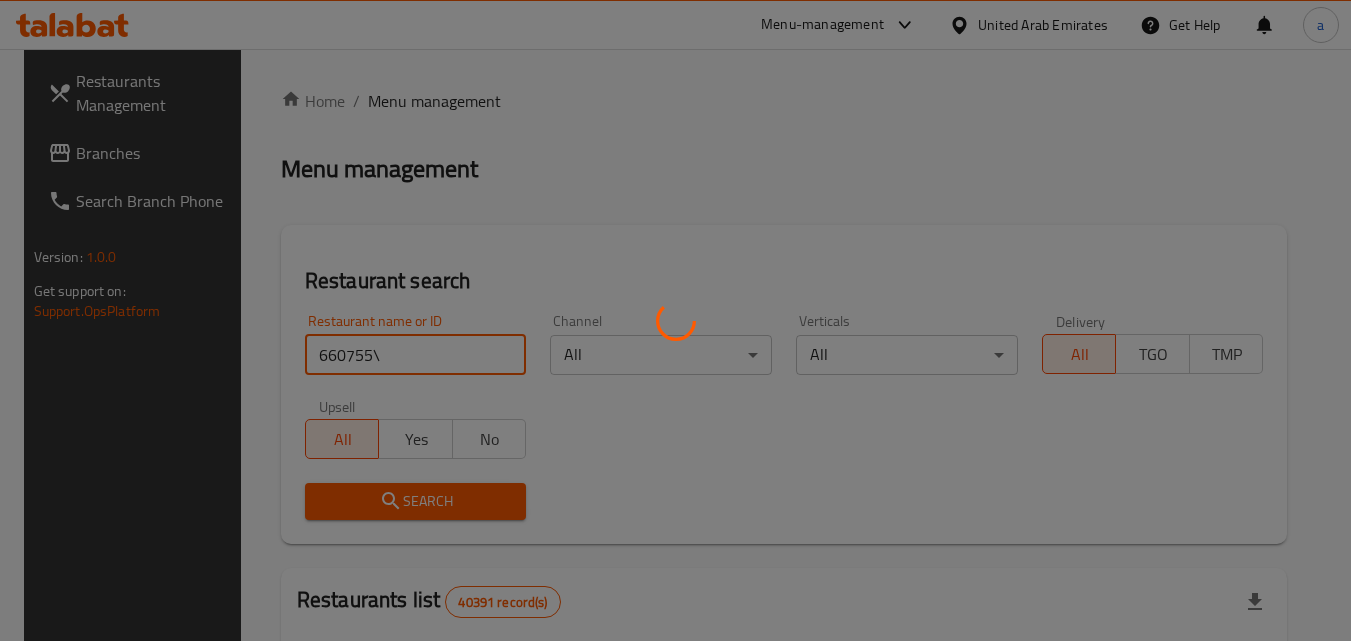 type on "660755" 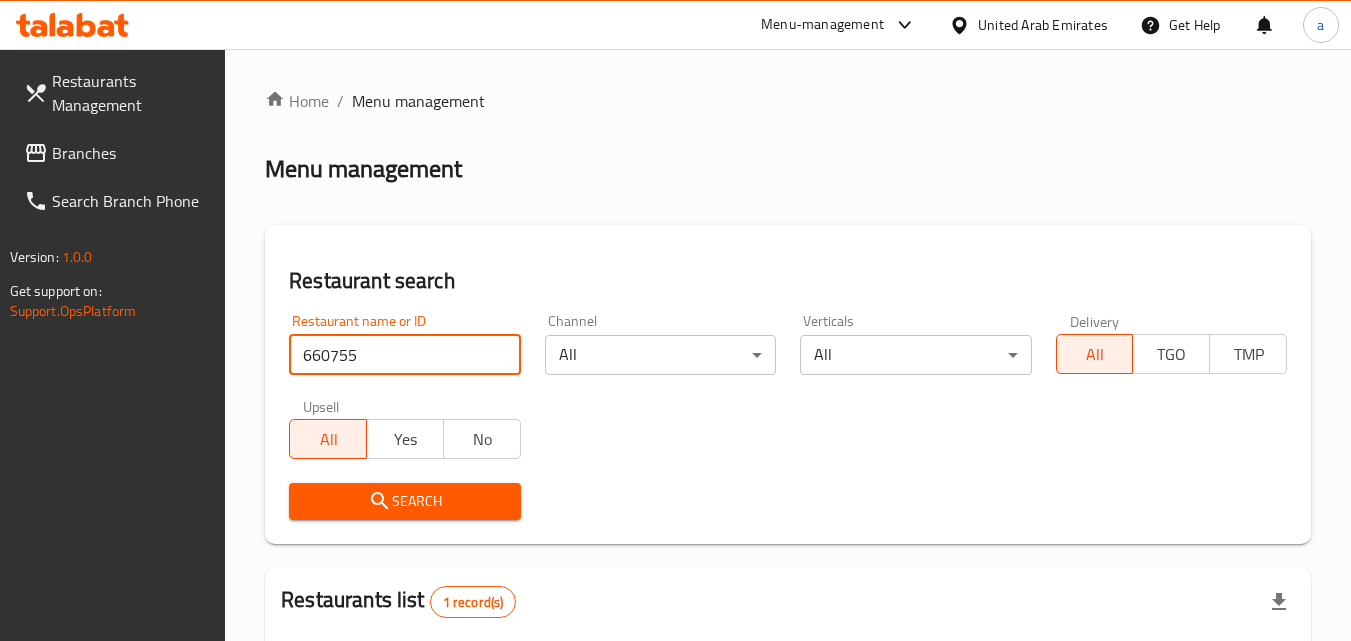 click on "Search" at bounding box center (404, 501) 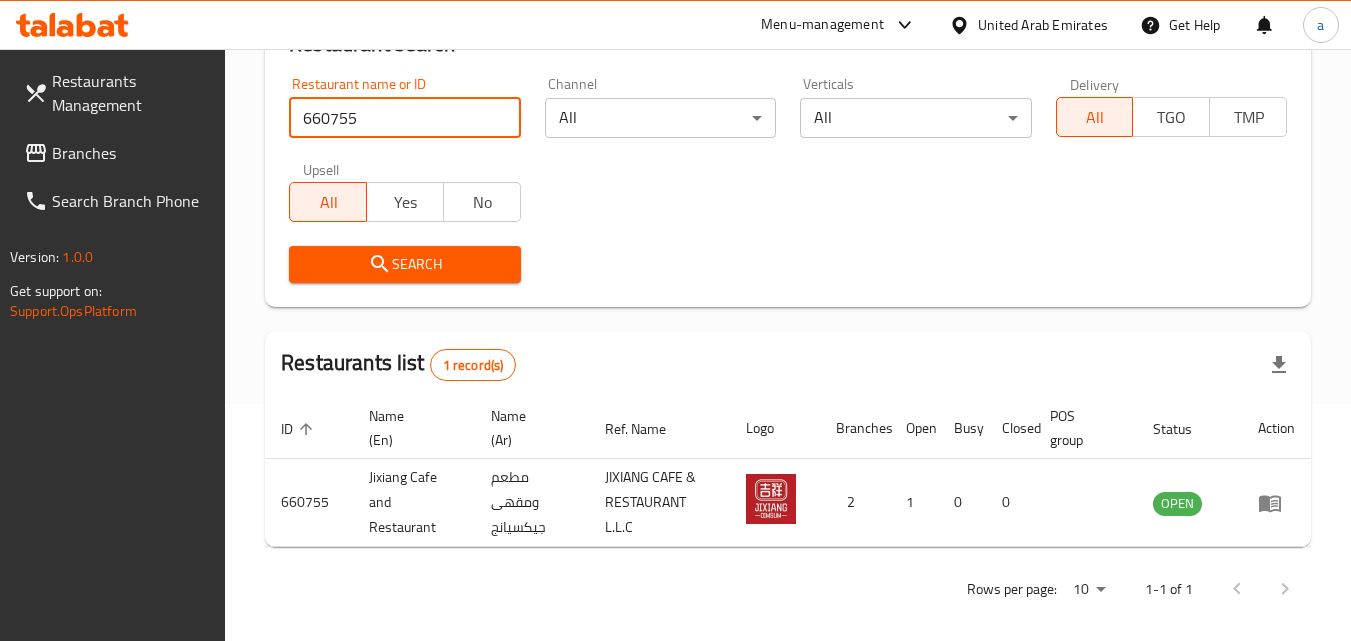 scroll, scrollTop: 251, scrollLeft: 0, axis: vertical 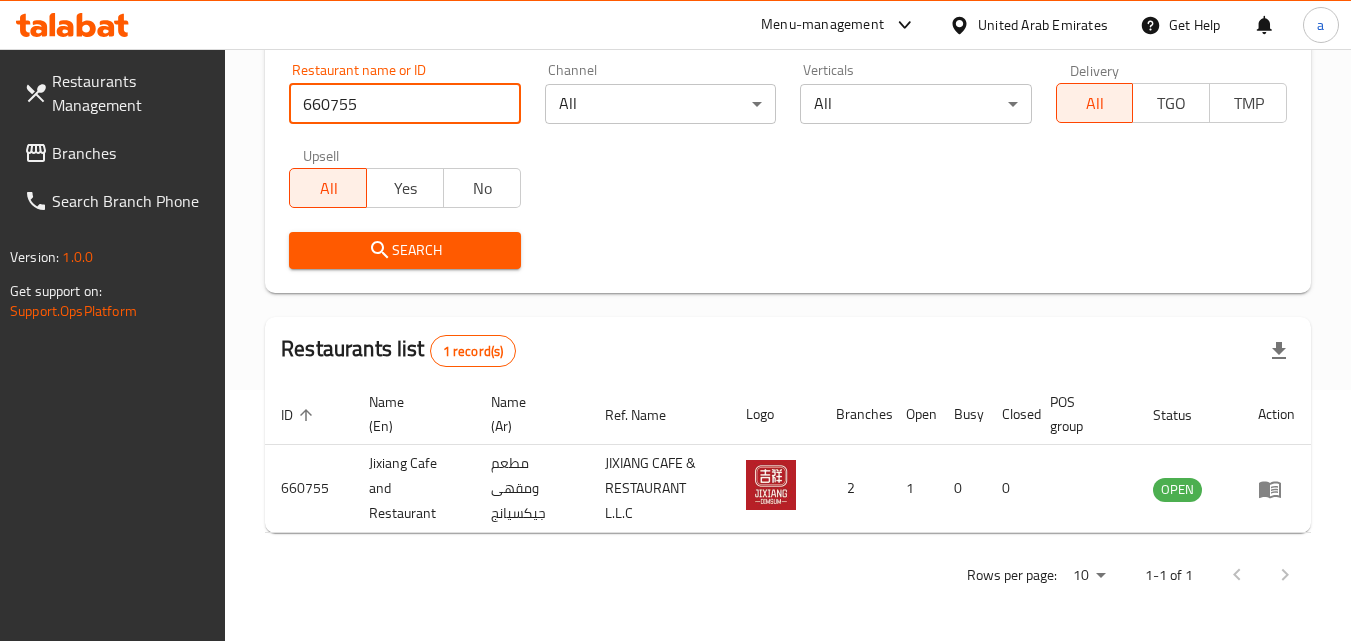 click on "Branches" at bounding box center [131, 153] 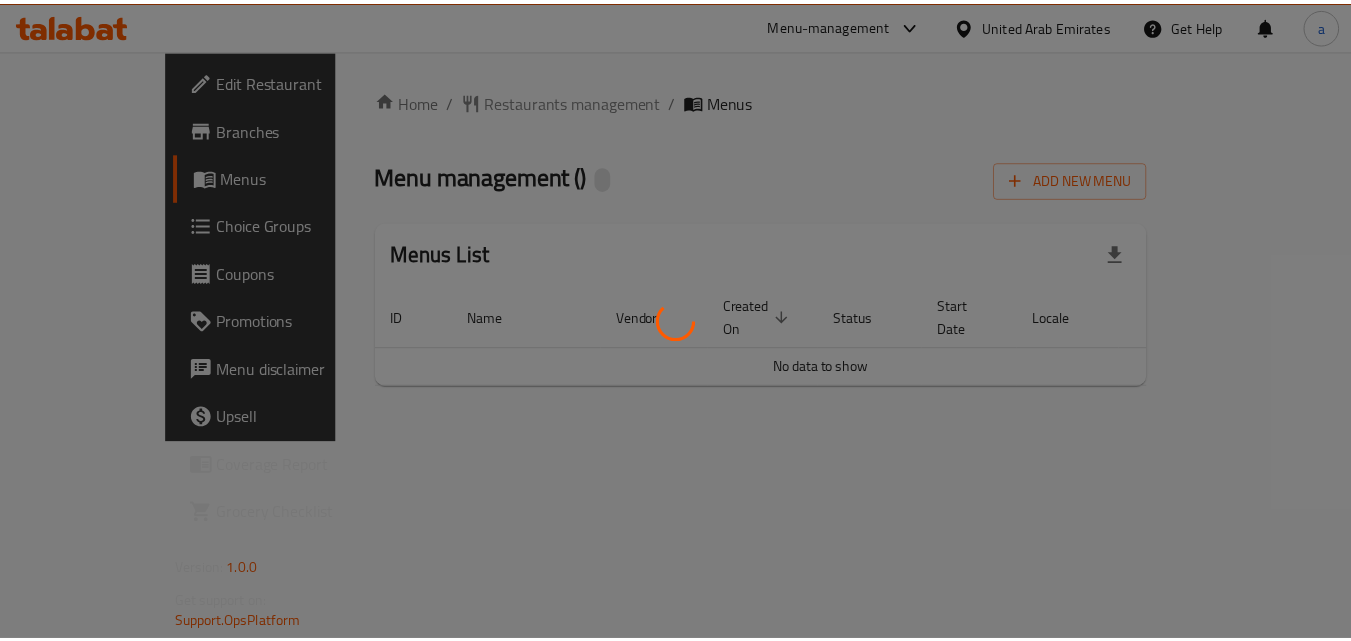 scroll, scrollTop: 0, scrollLeft: 0, axis: both 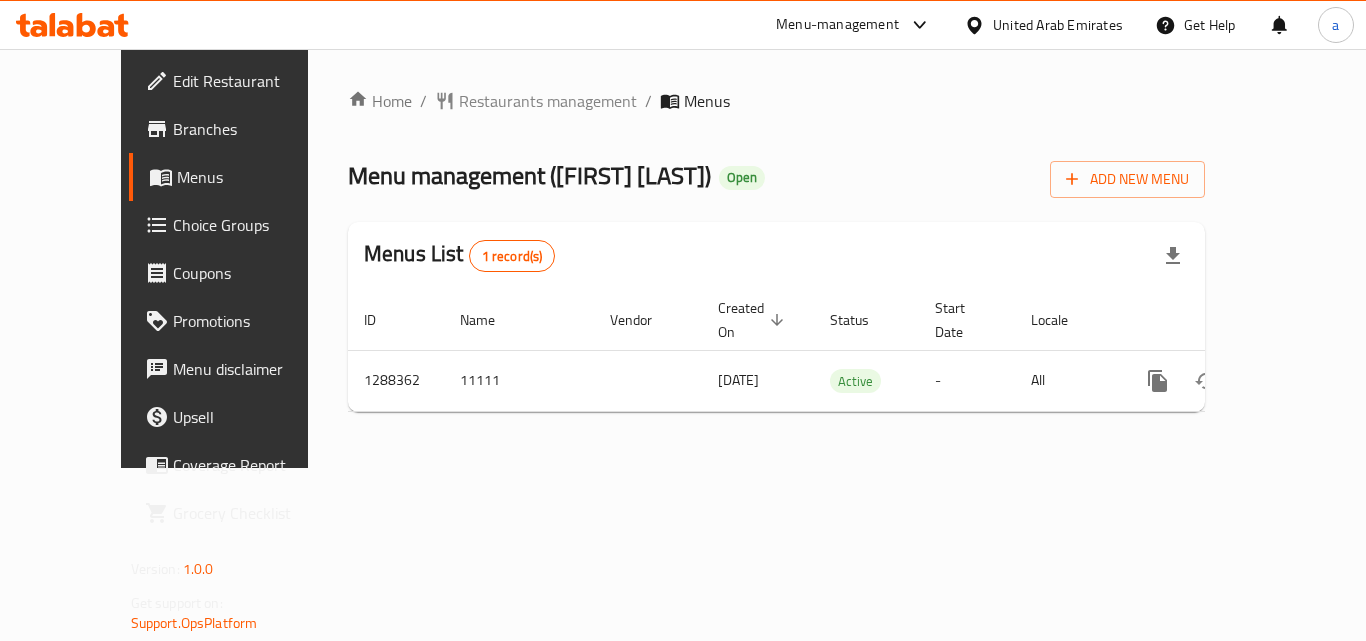 click on "Home / Restaurants management / Menus Menu management ( Midyeci Ahmet )  Open Add New Menu Menus List   1 record(s) ID Name Vendor Created On sorted descending Status Start Date Locale Actions 1288362 11111 12/05/2025 Active - All" at bounding box center (776, 258) 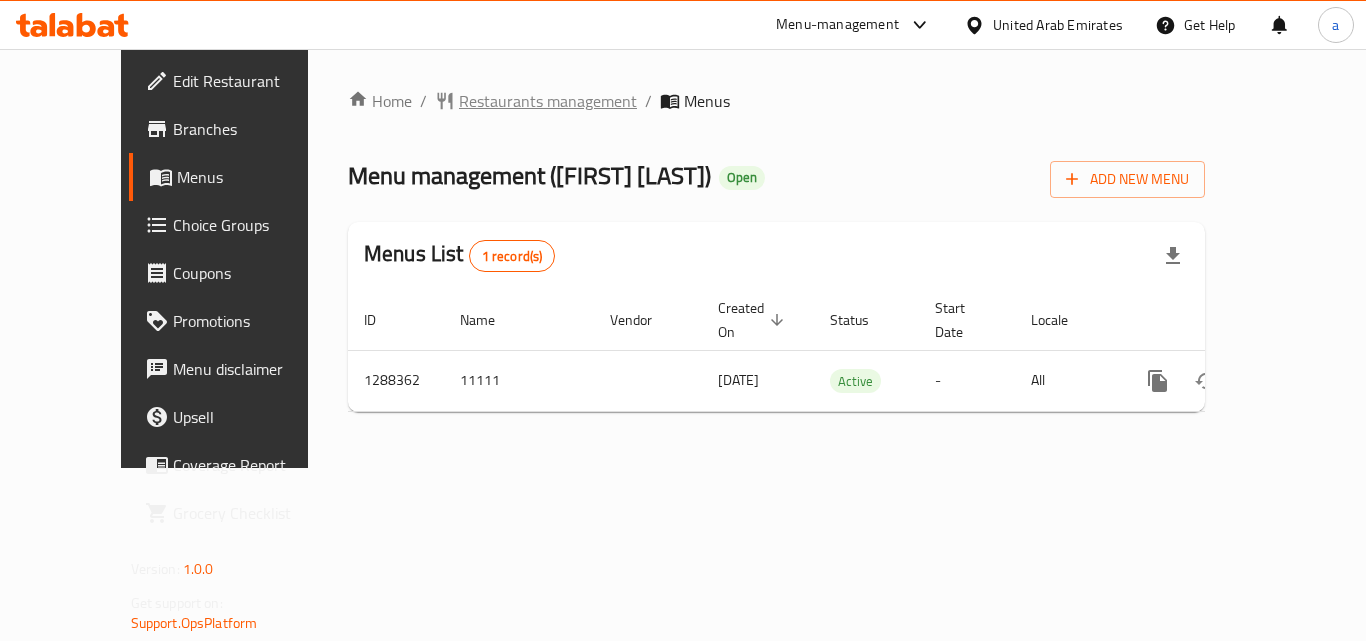 click on "Restaurants management" at bounding box center [548, 101] 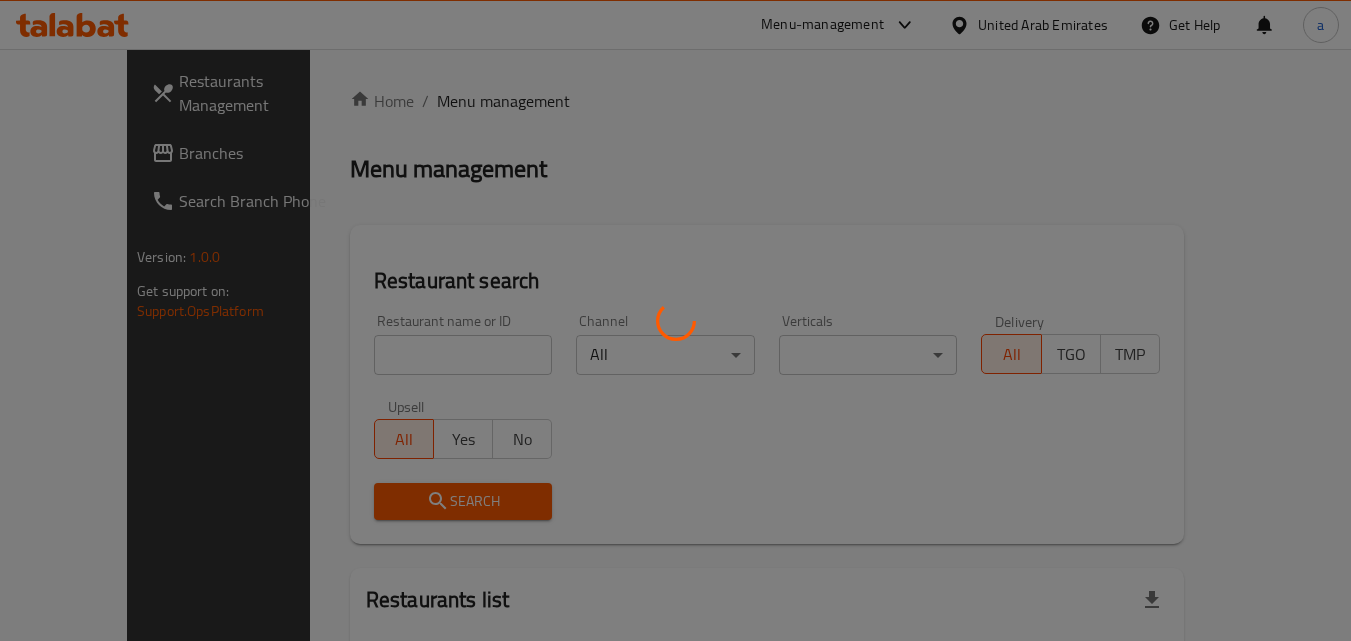 click at bounding box center (675, 320) 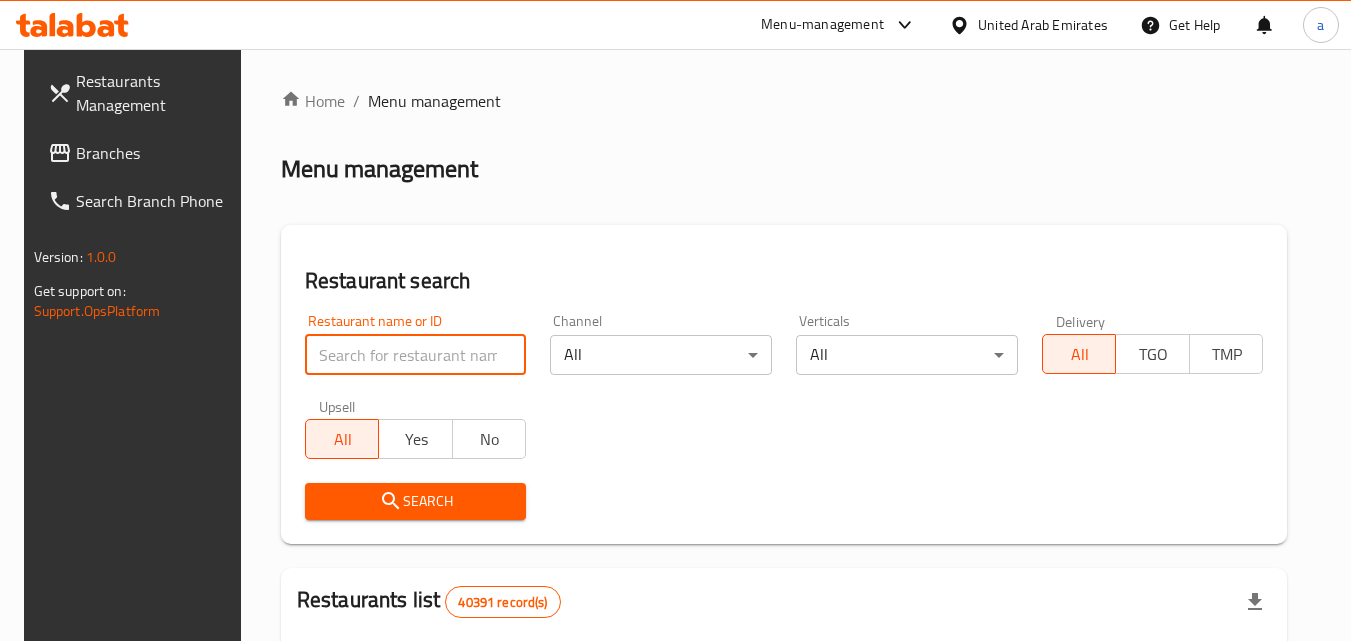 click at bounding box center [416, 355] 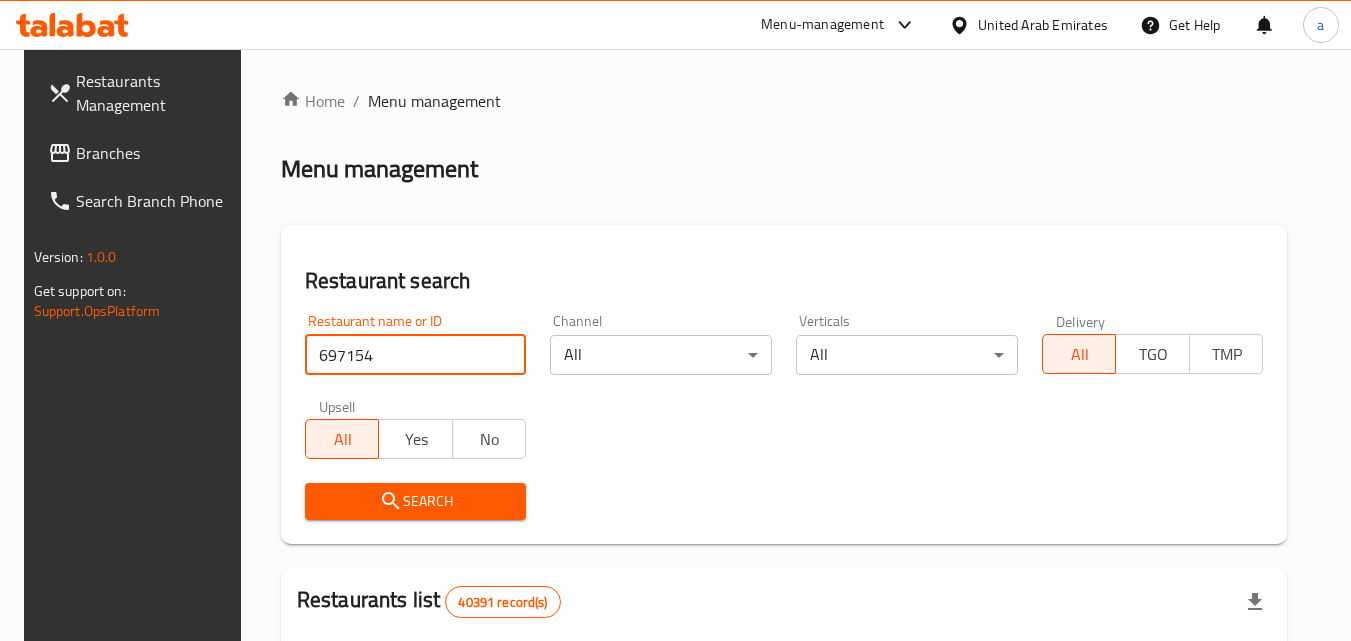 type on "697154" 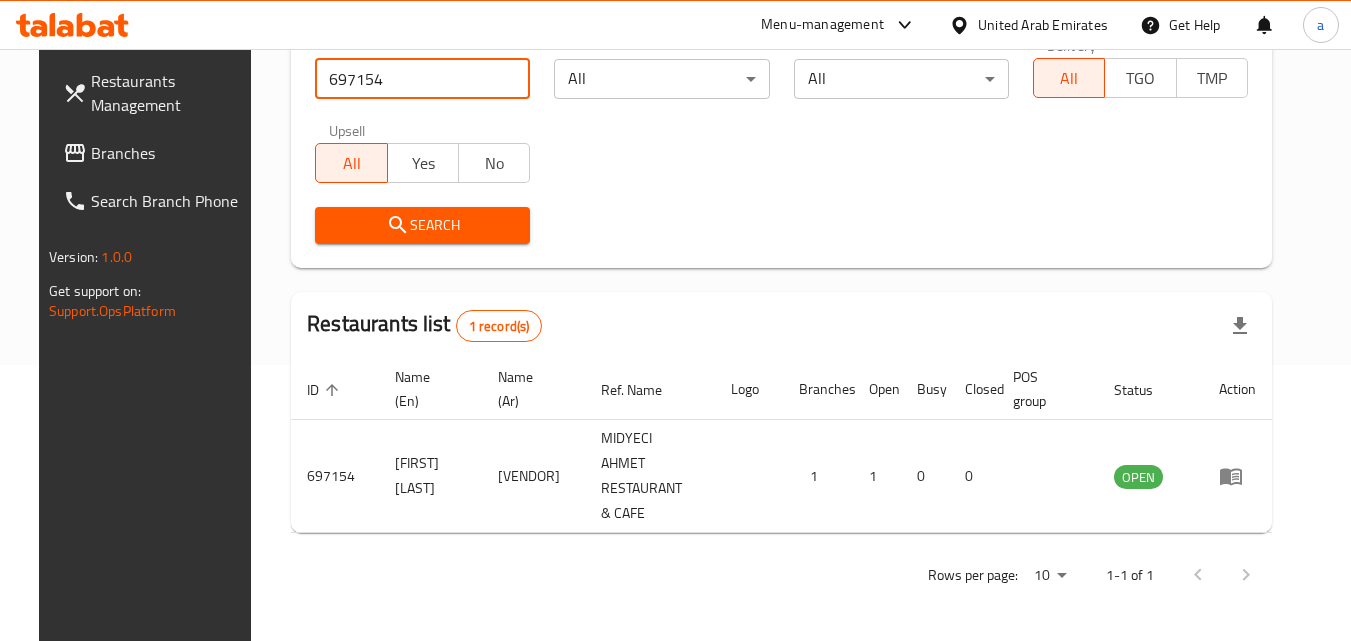 scroll, scrollTop: 251, scrollLeft: 0, axis: vertical 